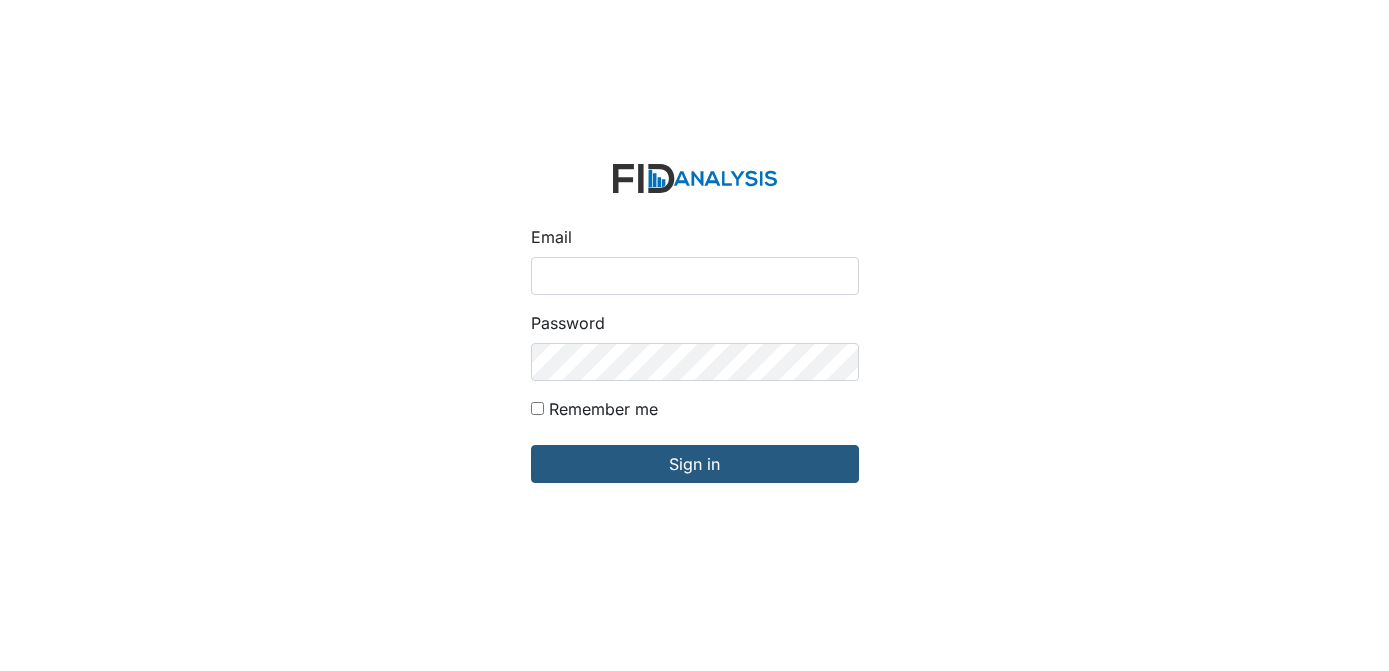 scroll, scrollTop: 0, scrollLeft: 0, axis: both 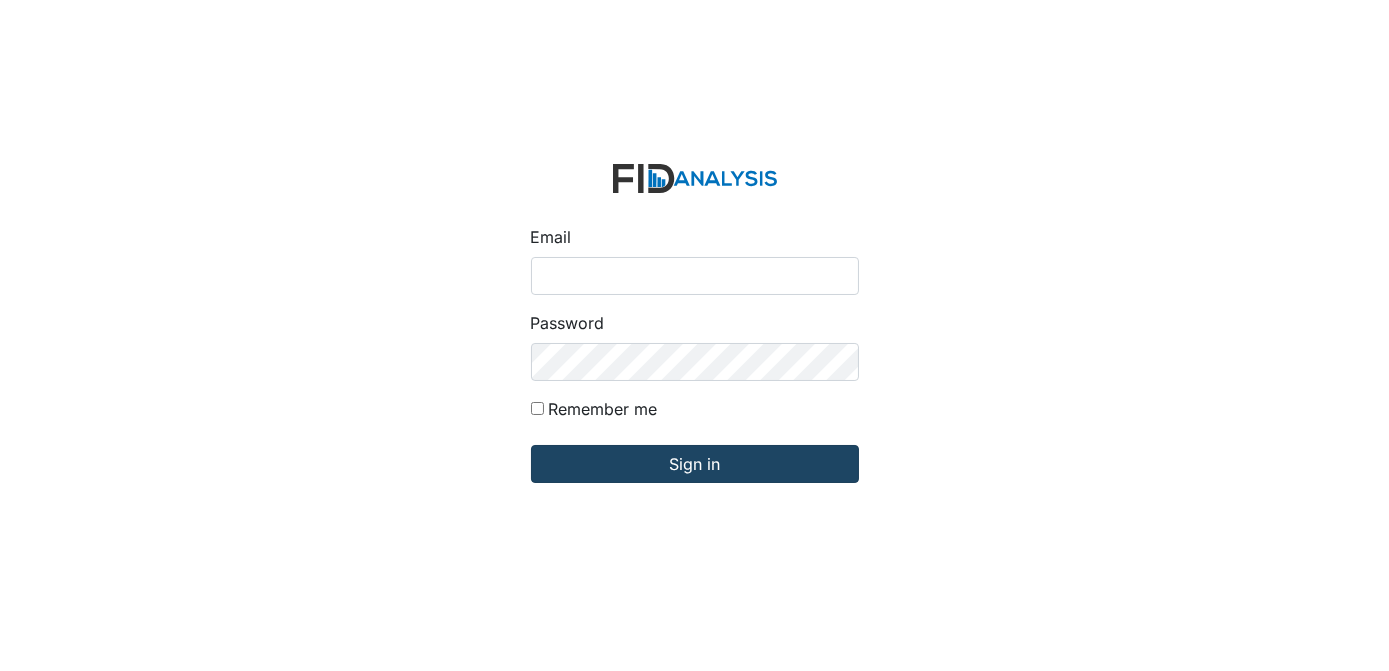 type on "[EMAIL_ADDRESS][DOMAIN_NAME]" 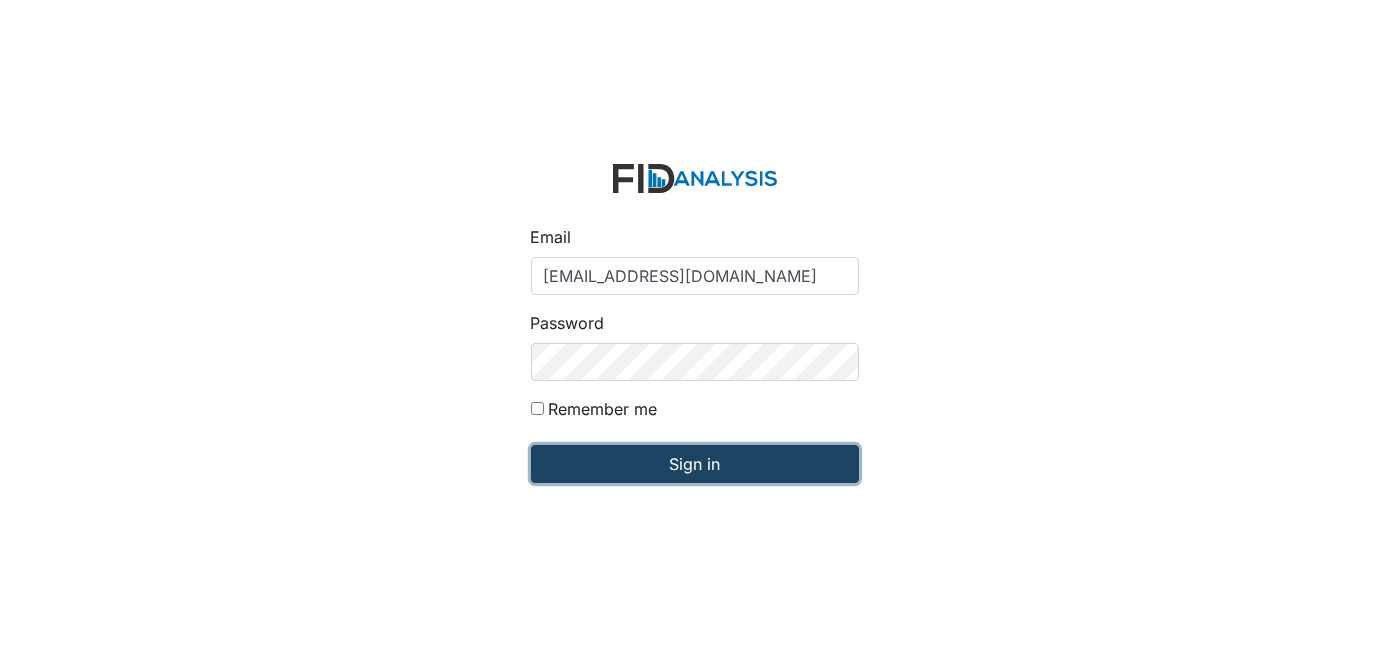 click on "Sign in" at bounding box center [695, 464] 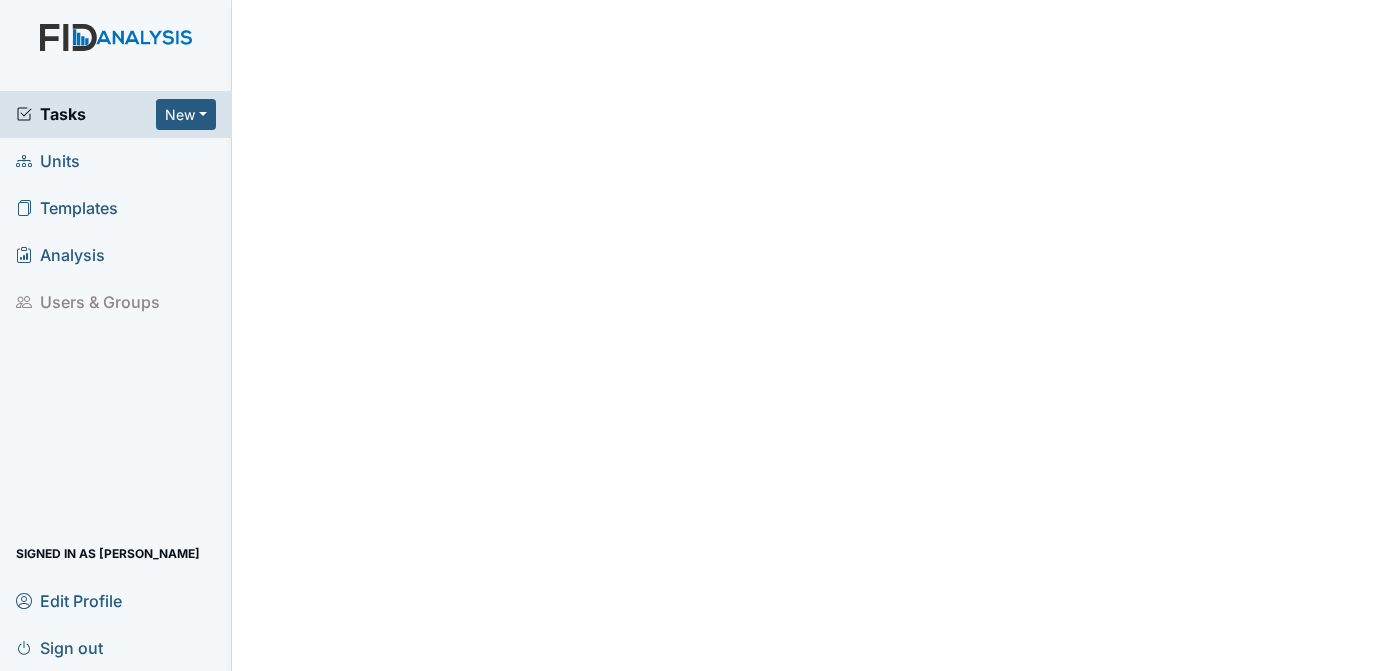 scroll, scrollTop: 0, scrollLeft: 0, axis: both 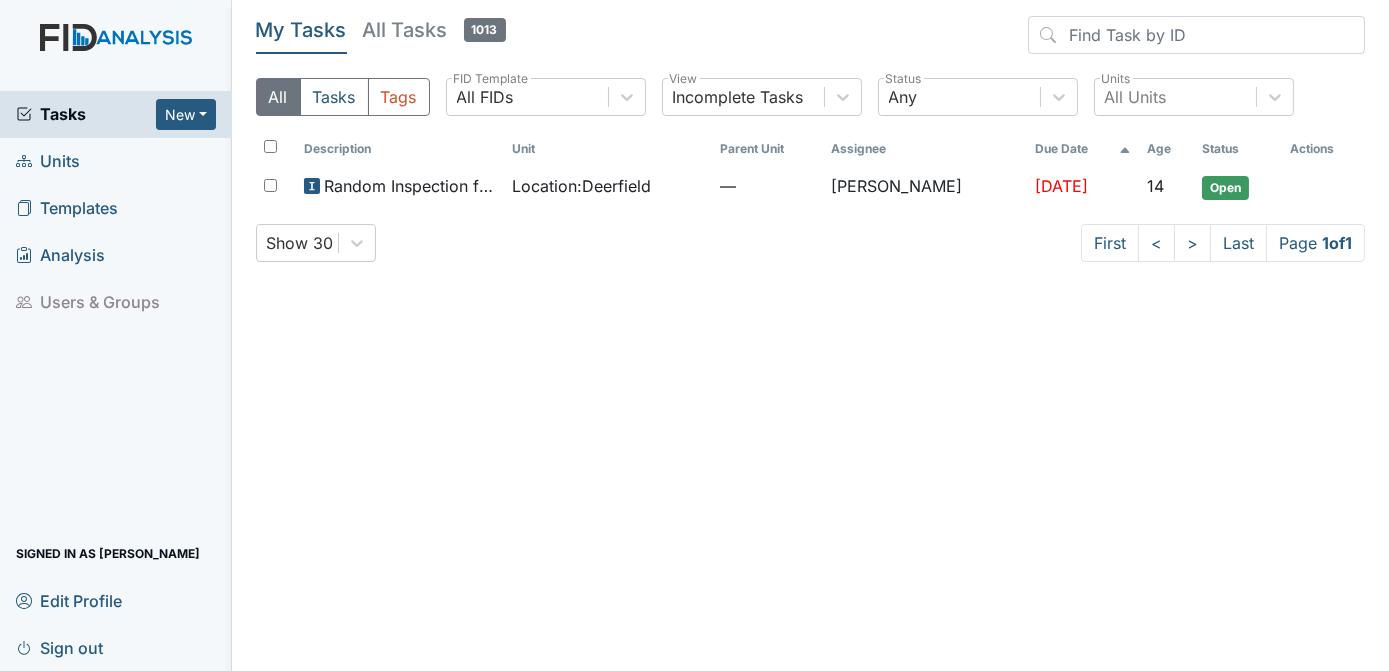 click on "Units" at bounding box center (116, 161) 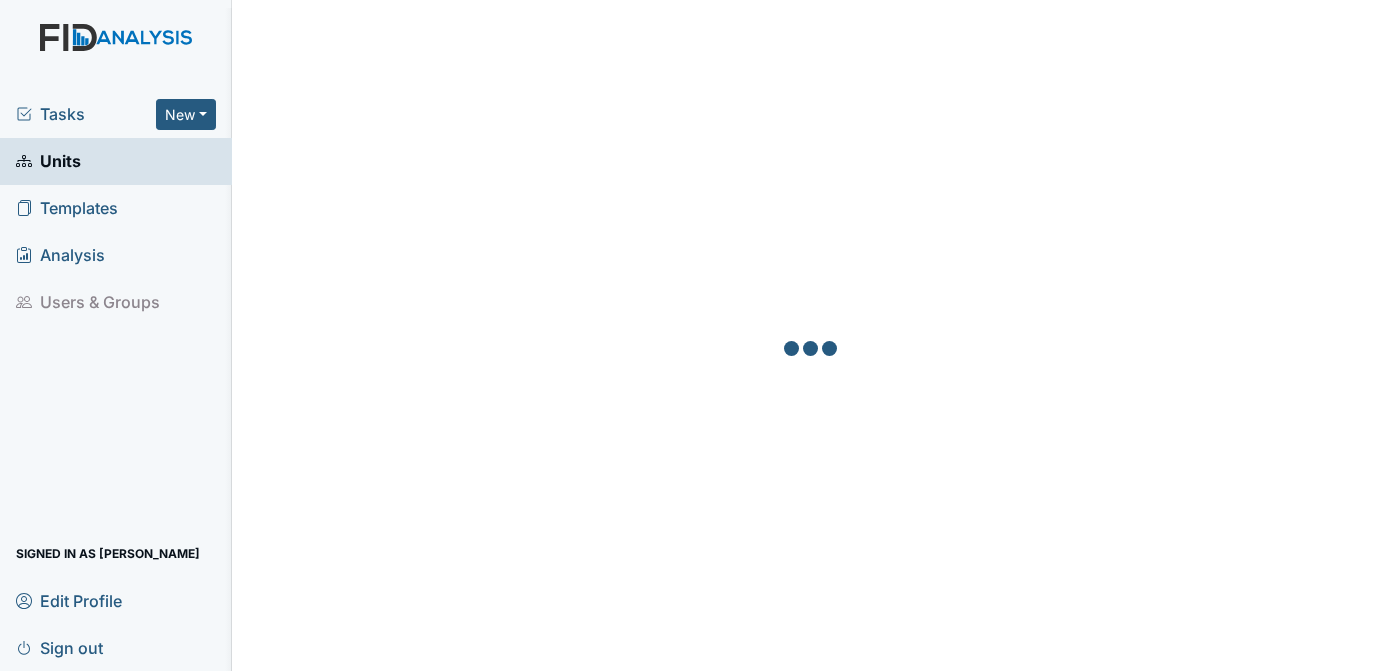 scroll, scrollTop: 0, scrollLeft: 0, axis: both 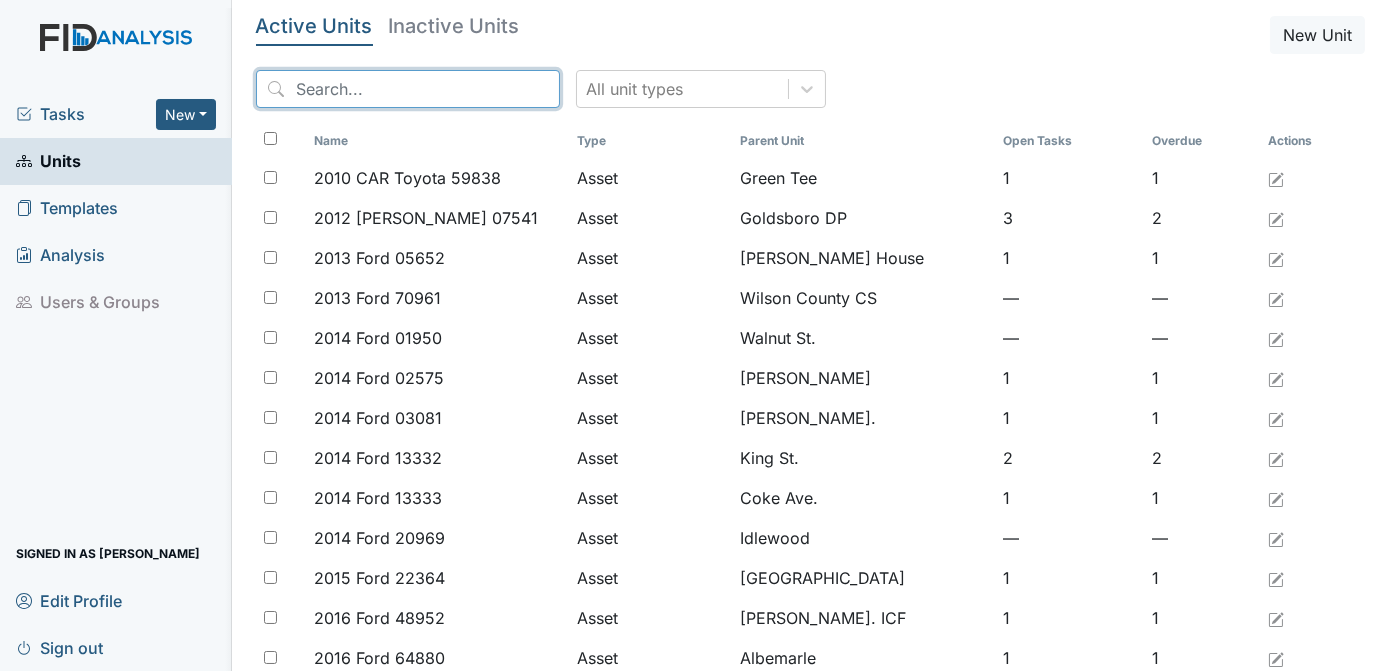 click at bounding box center [408, 89] 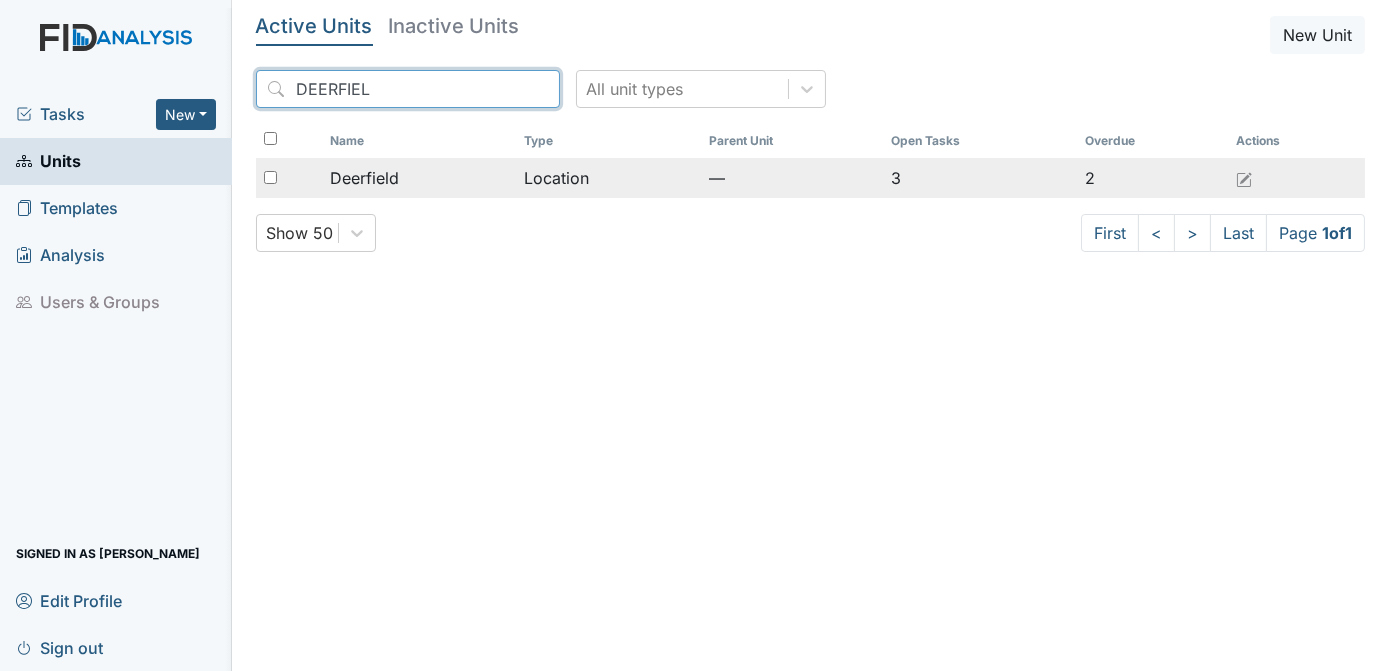 type on "DEERFIEL" 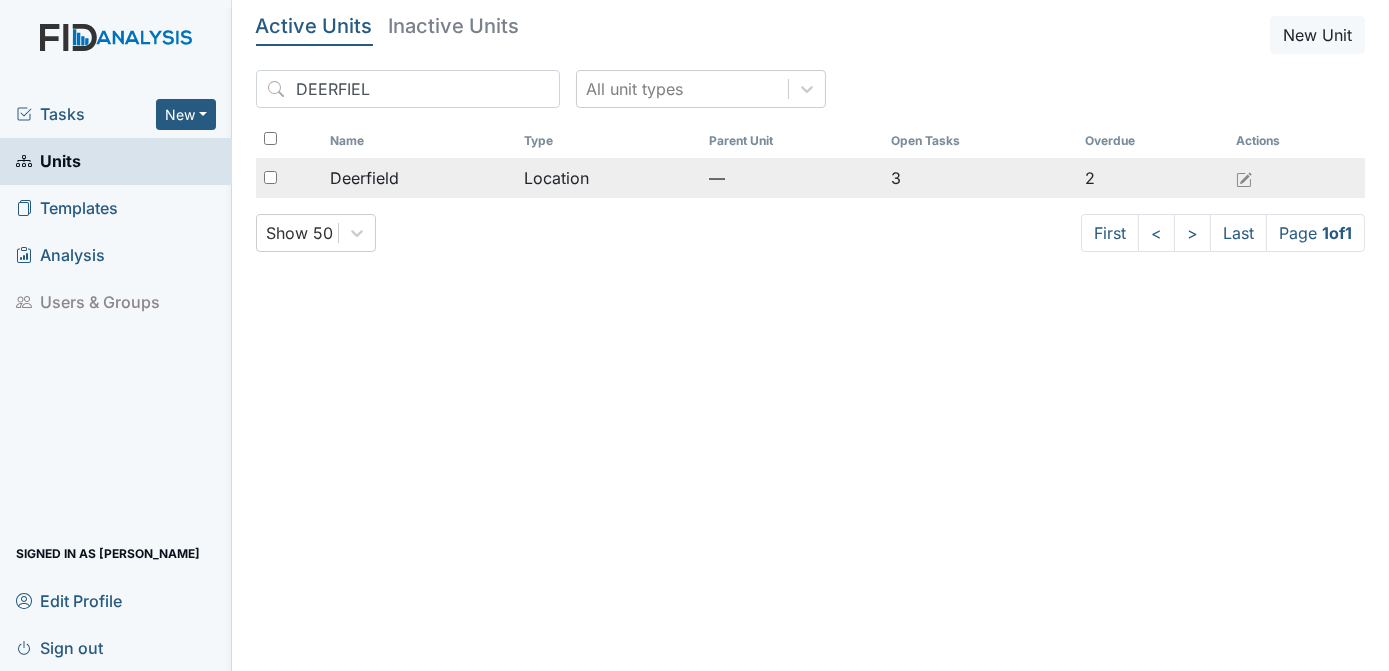 click at bounding box center (270, 177) 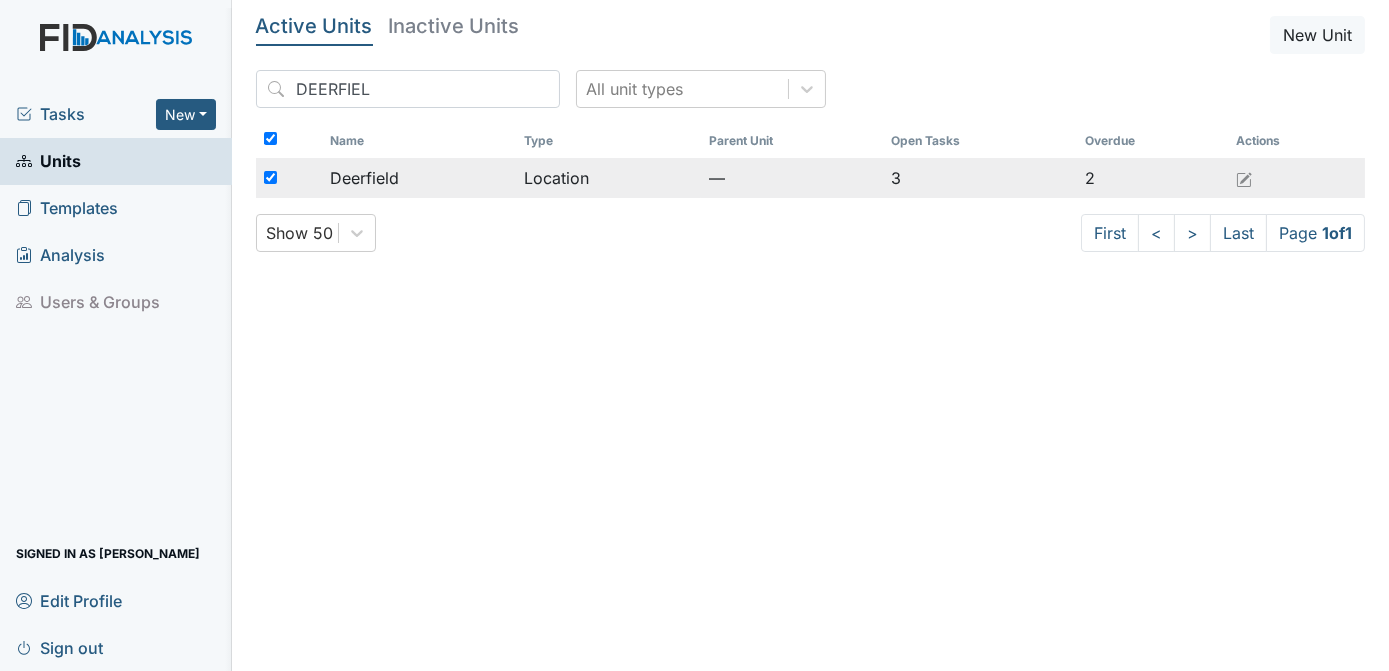 checkbox on "true" 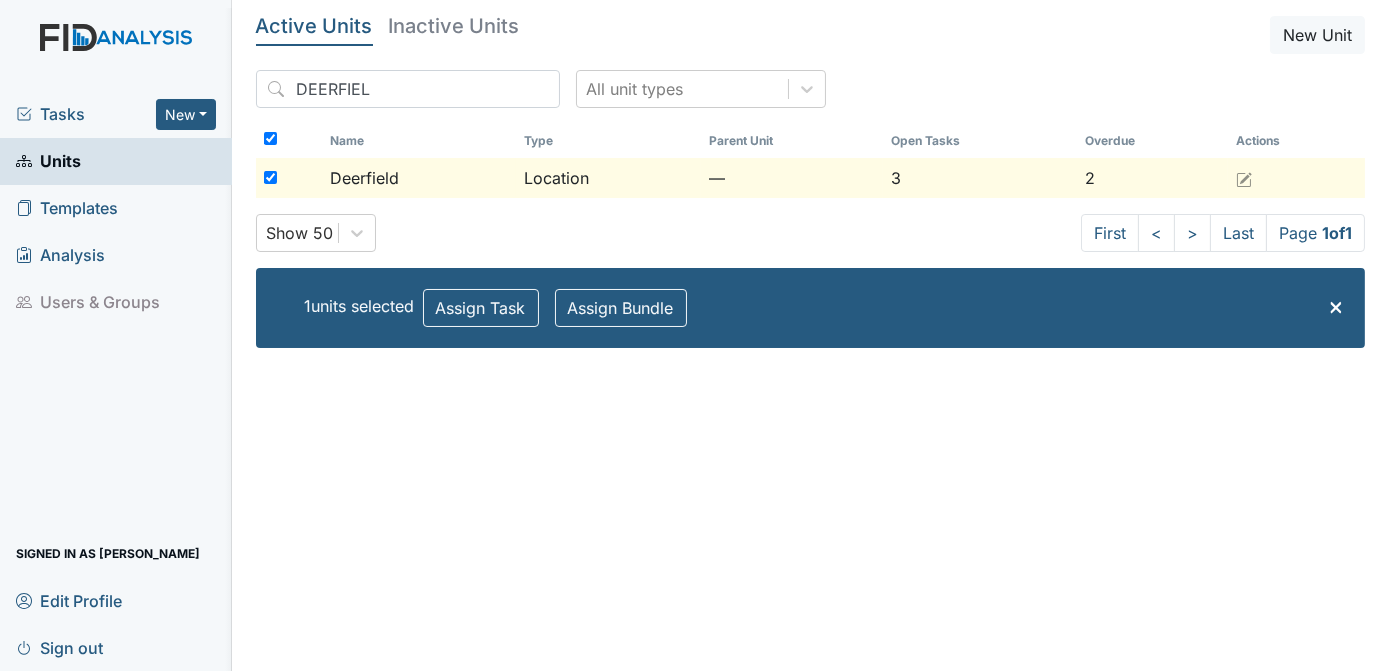 checkbox on "true" 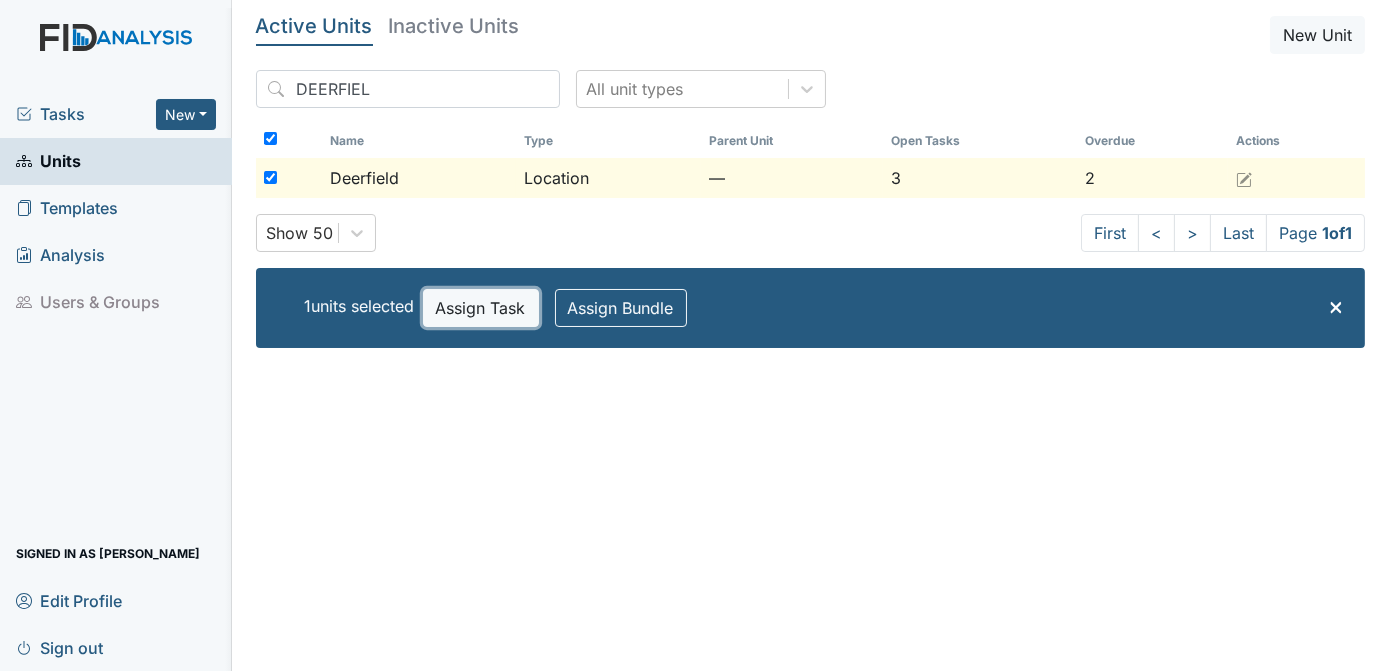 click on "Assign Task" at bounding box center (481, 308) 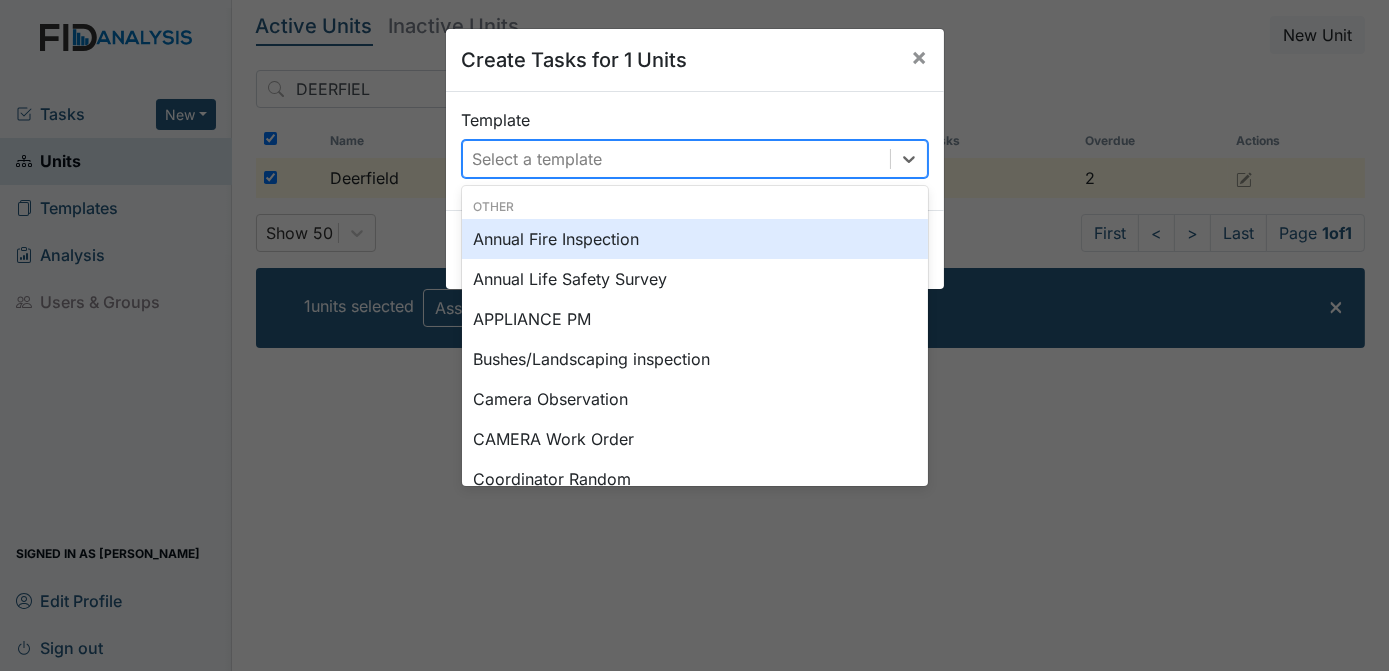 click on "Select a template" at bounding box center [538, 159] 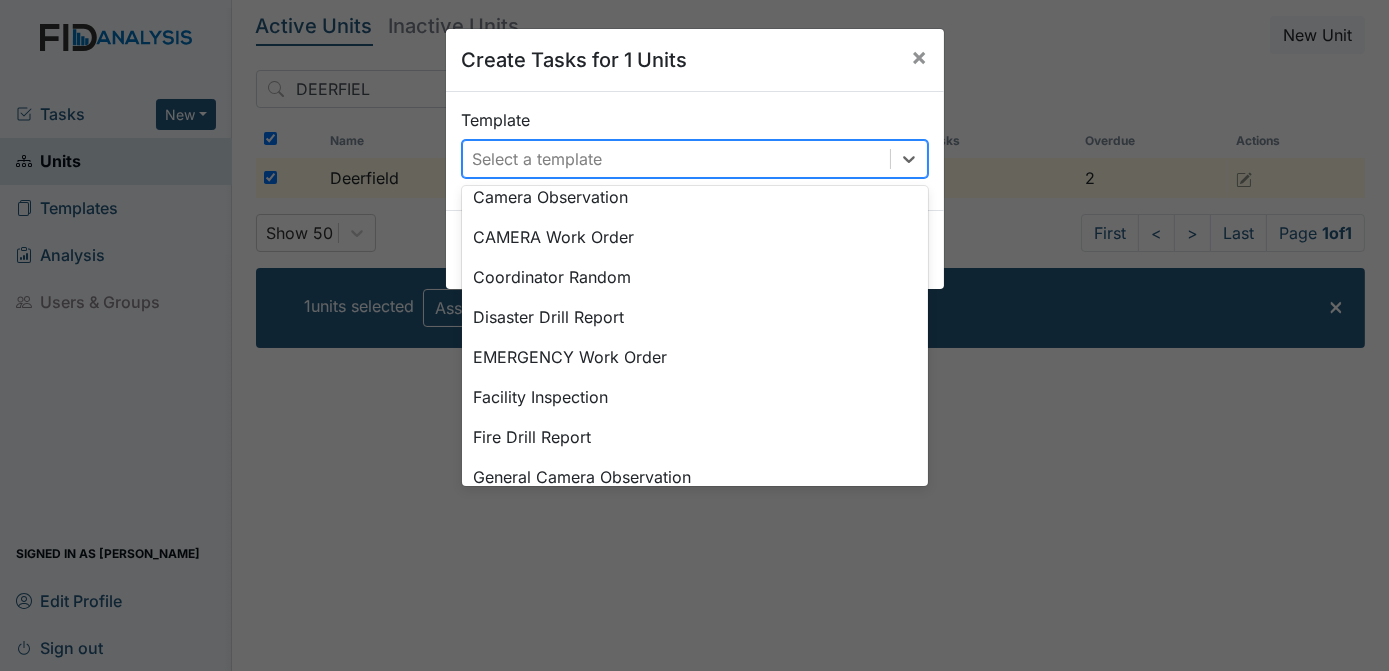 scroll, scrollTop: 232, scrollLeft: 0, axis: vertical 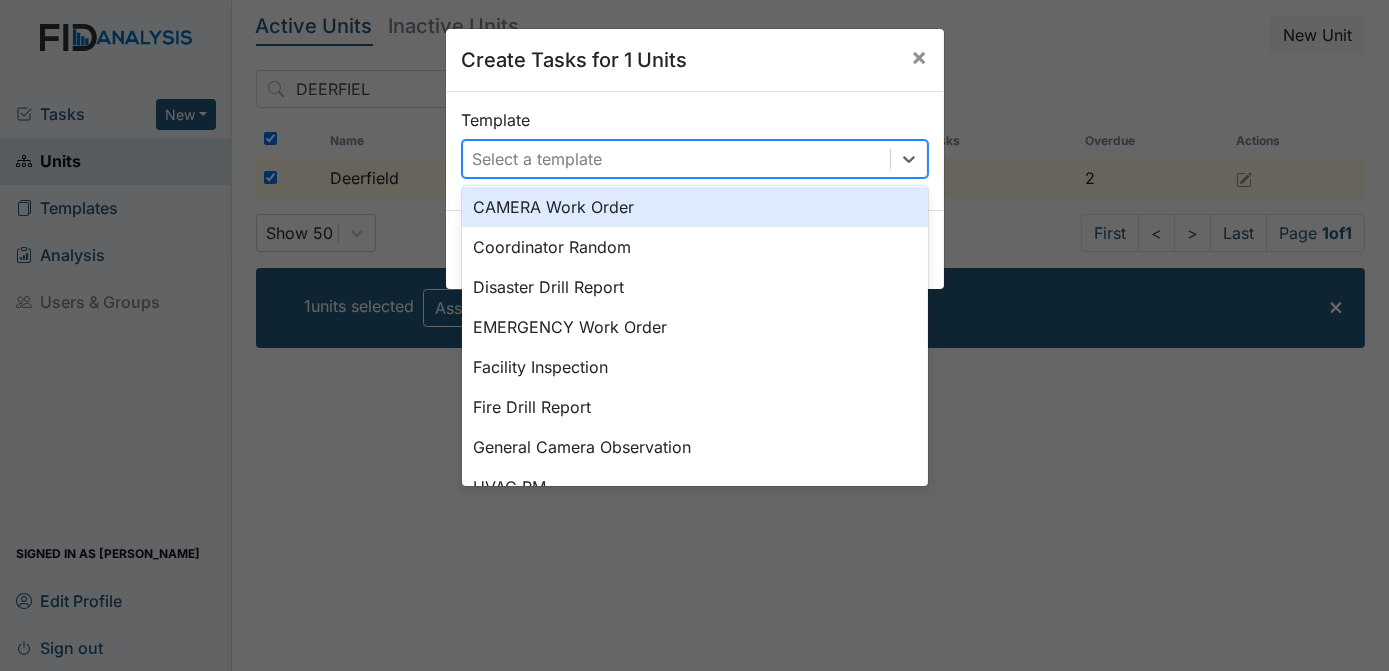 drag, startPoint x: 910, startPoint y: 276, endPoint x: 902, endPoint y: 212, distance: 64.49806 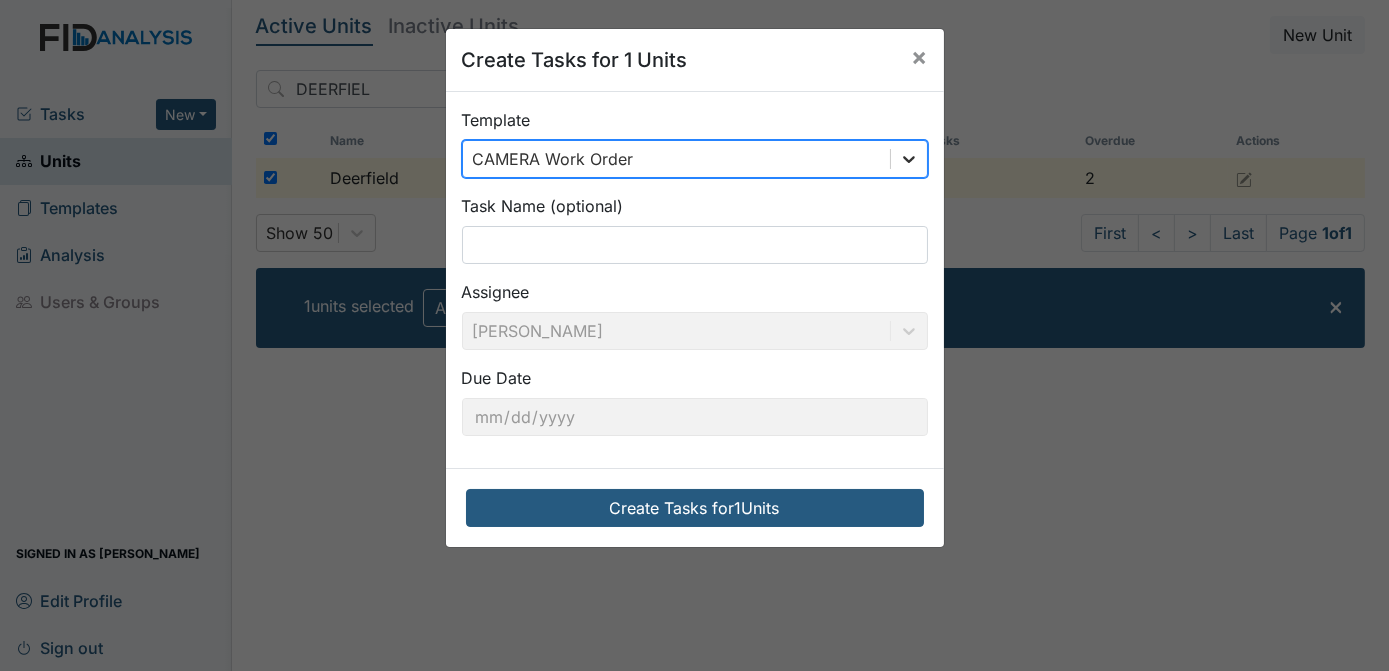 click 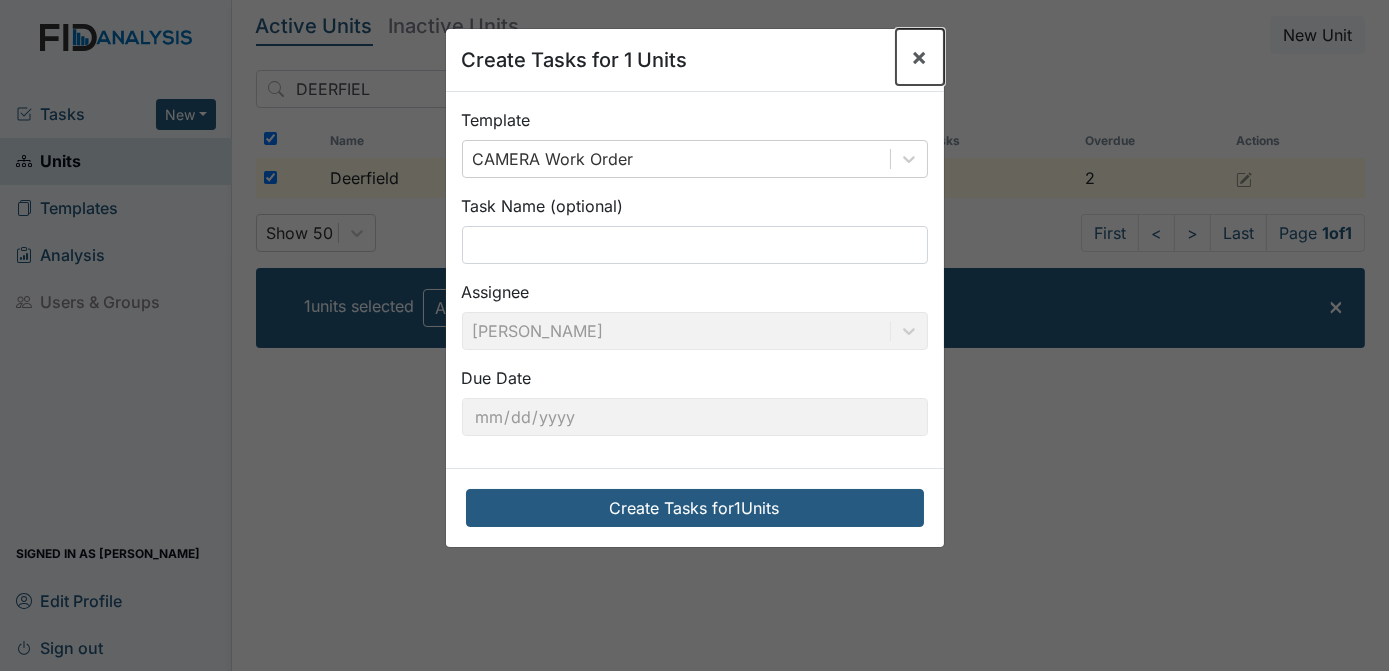 click on "×" at bounding box center (920, 56) 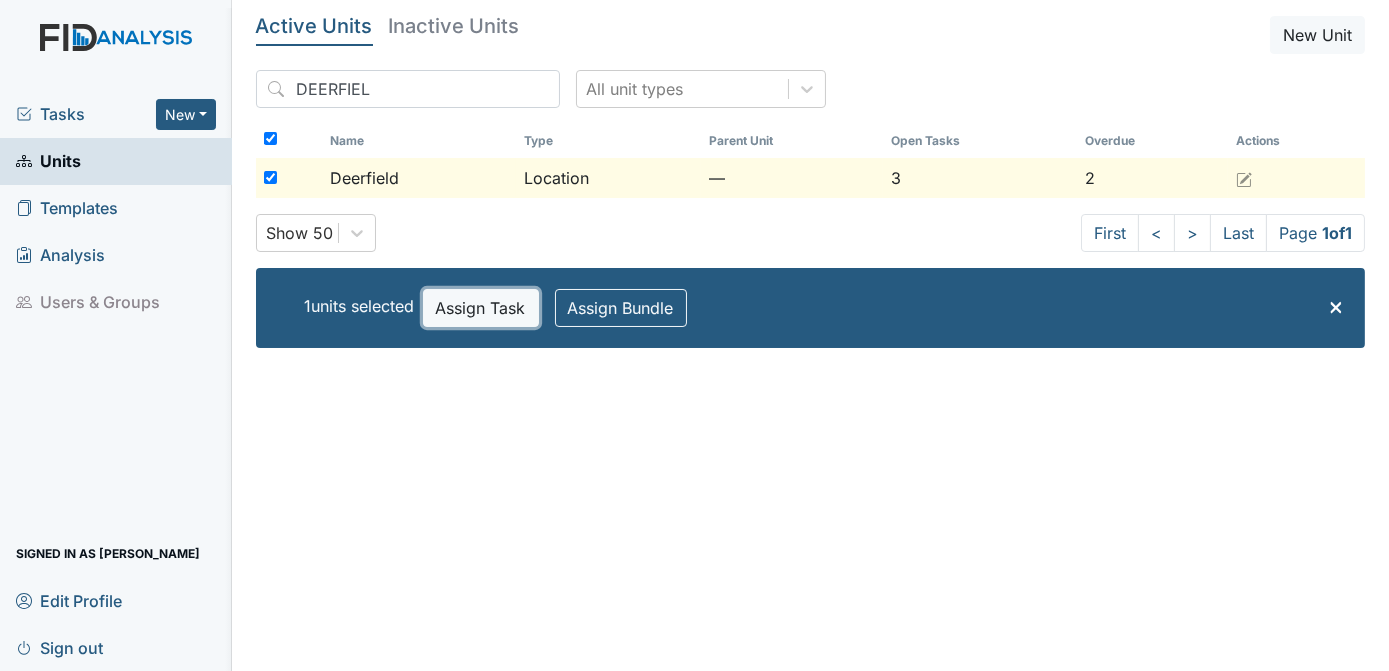 click on "Assign Task" at bounding box center [481, 308] 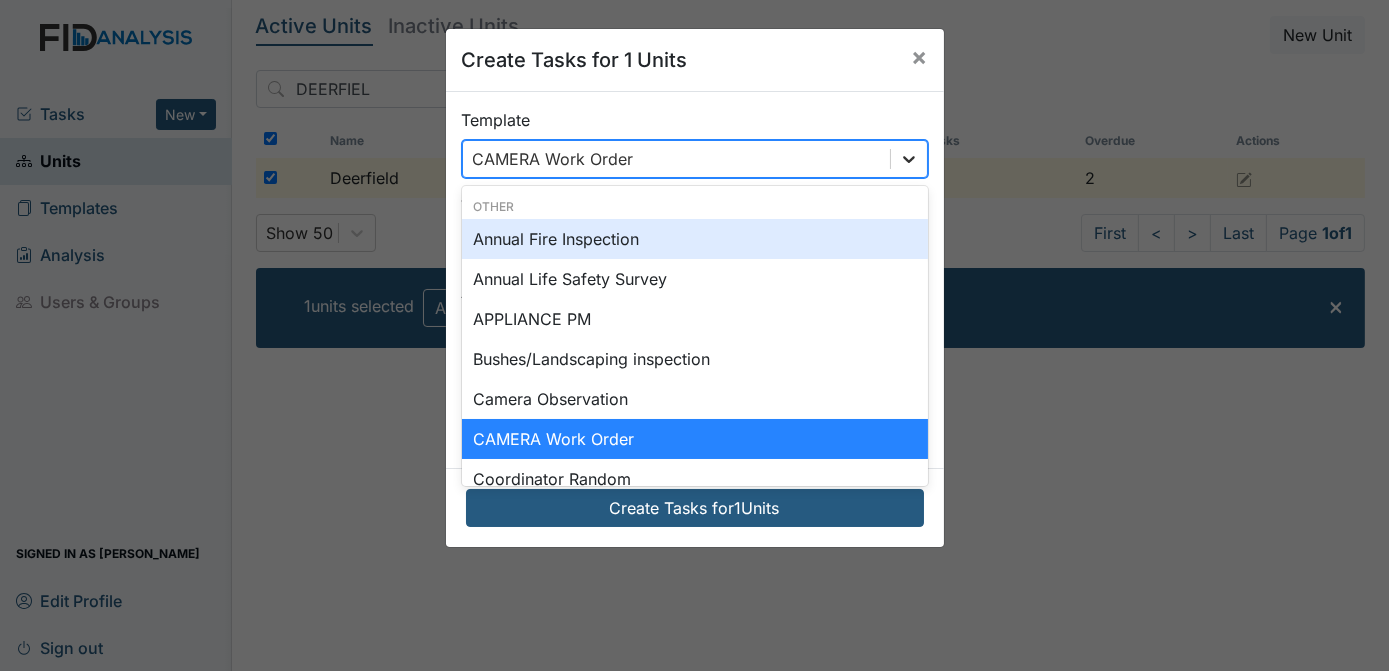 click 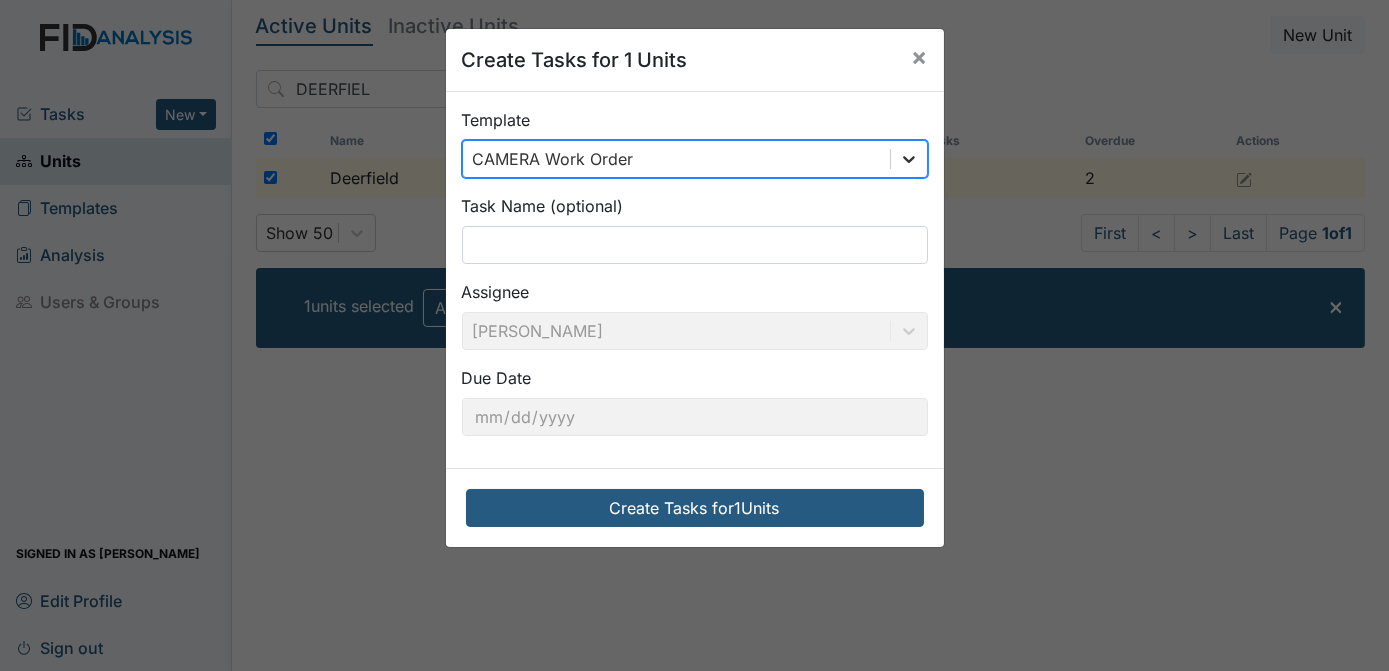 click 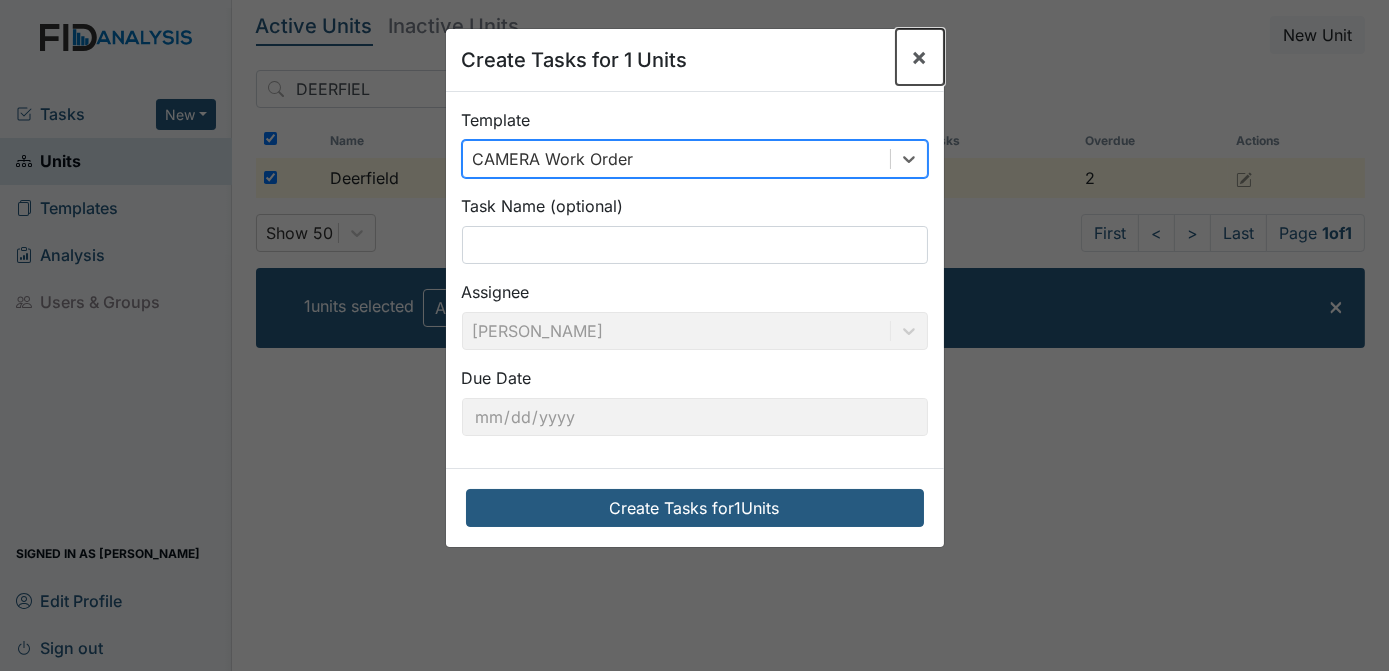 click on "×" at bounding box center [920, 56] 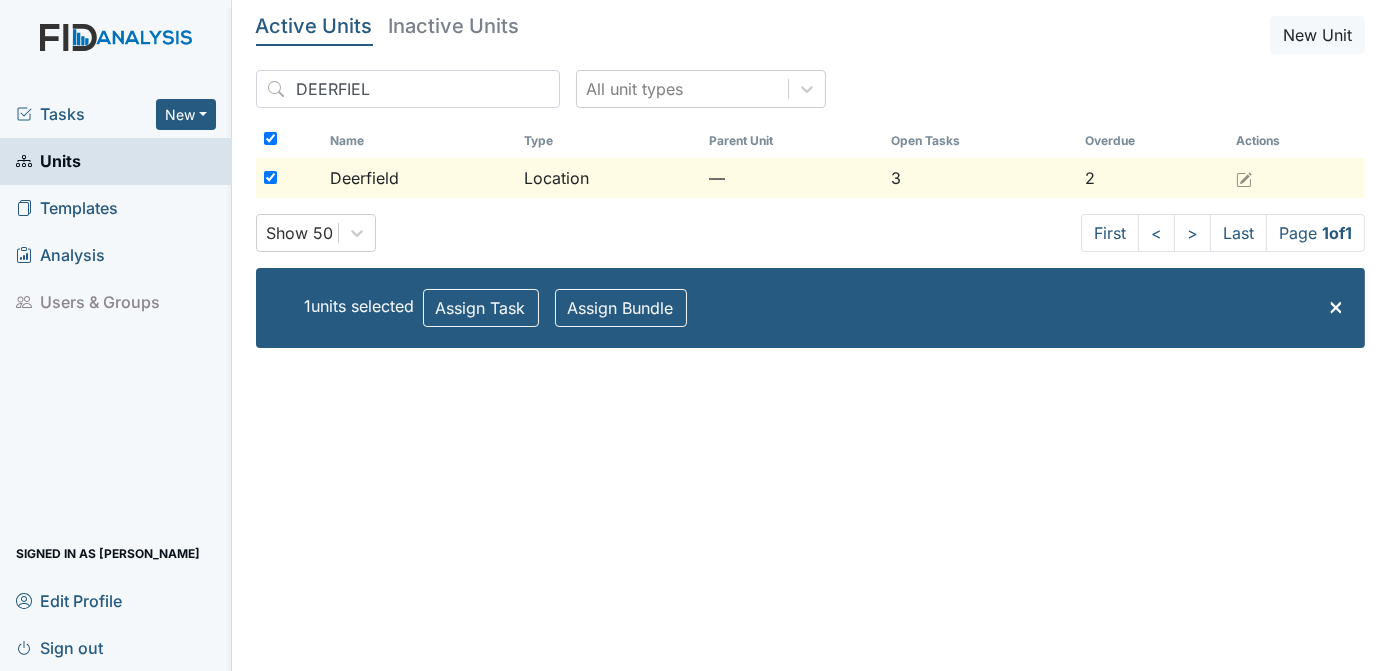 click on "3" at bounding box center (980, 178) 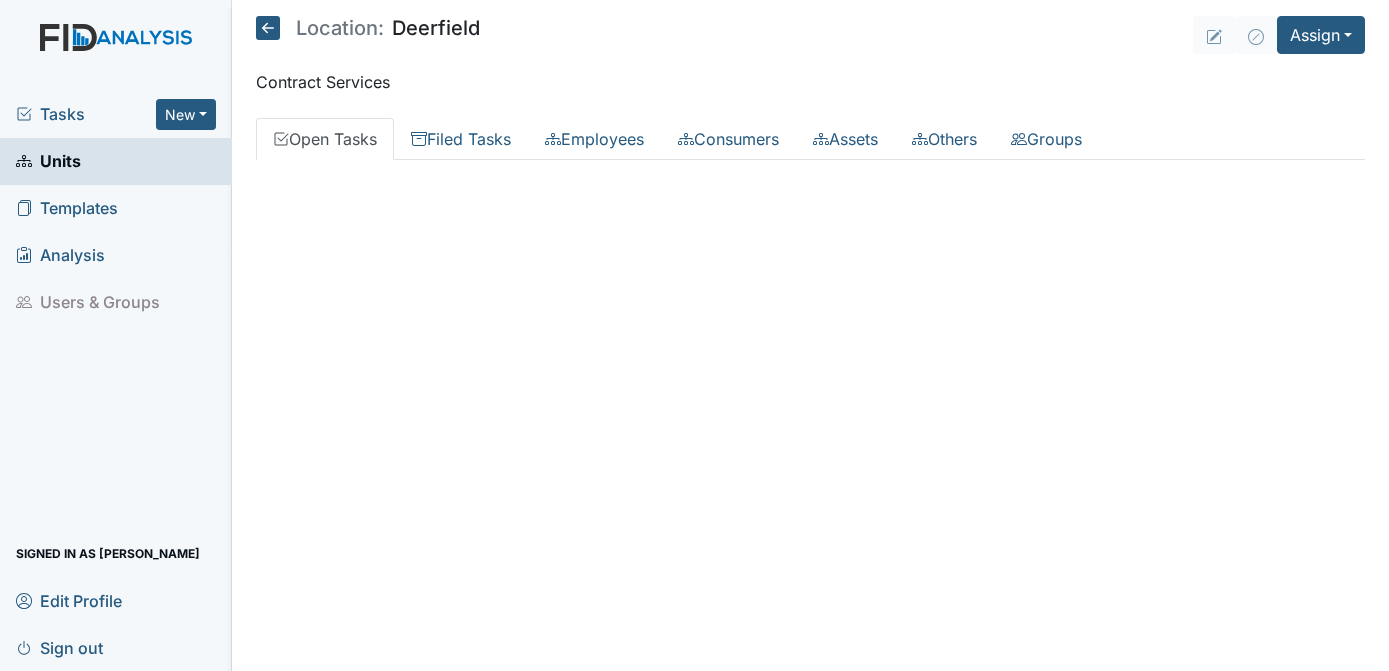 scroll, scrollTop: 0, scrollLeft: 0, axis: both 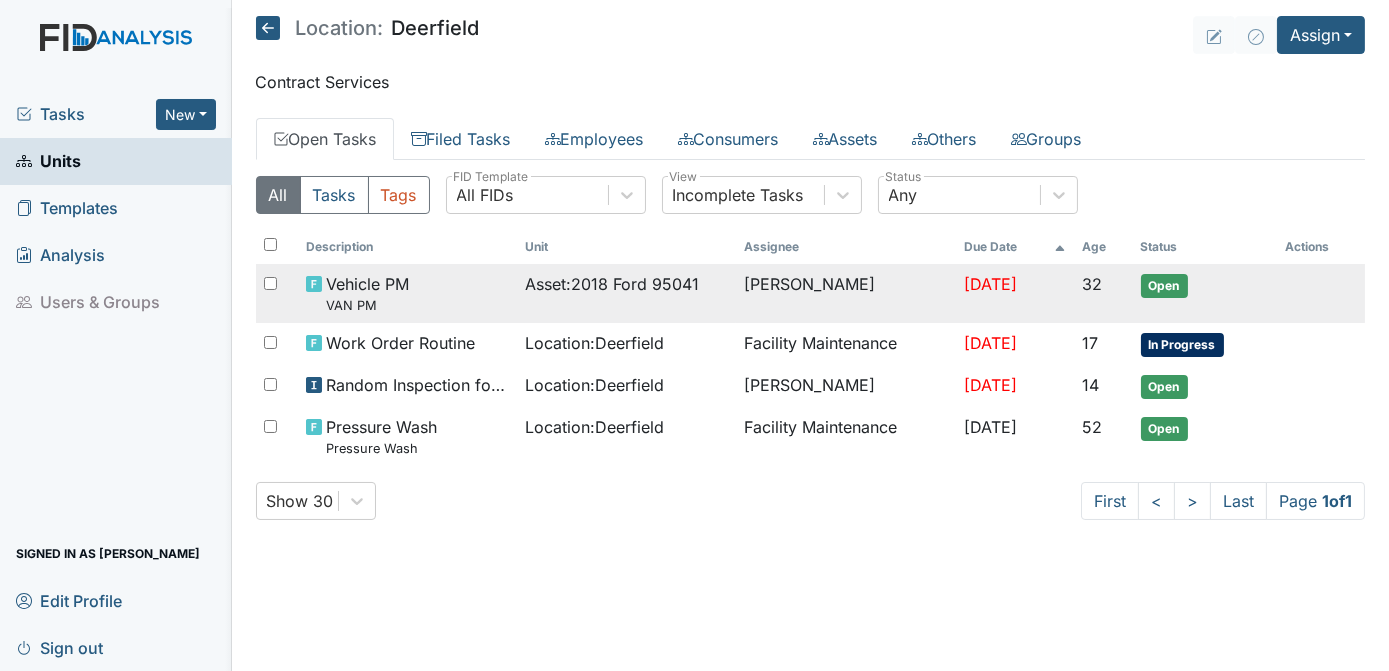 click on "Open" at bounding box center (1164, 286) 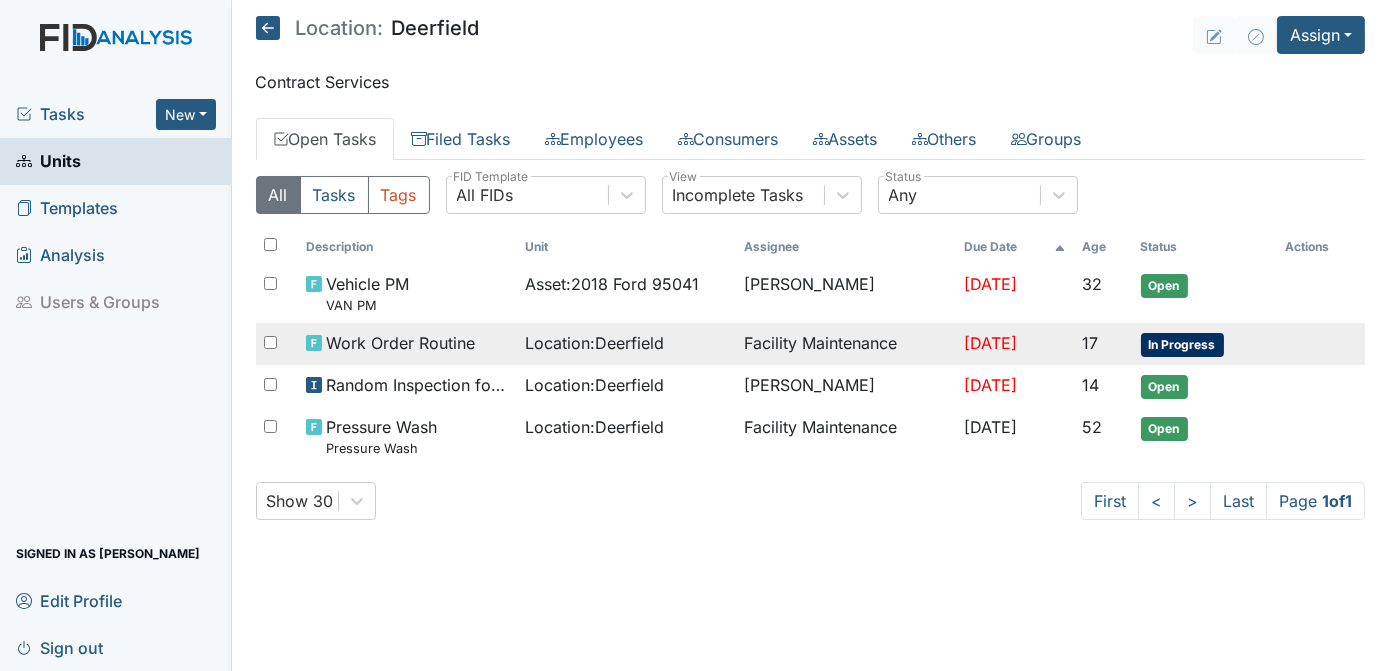 click on "In Progress" at bounding box center (1182, 345) 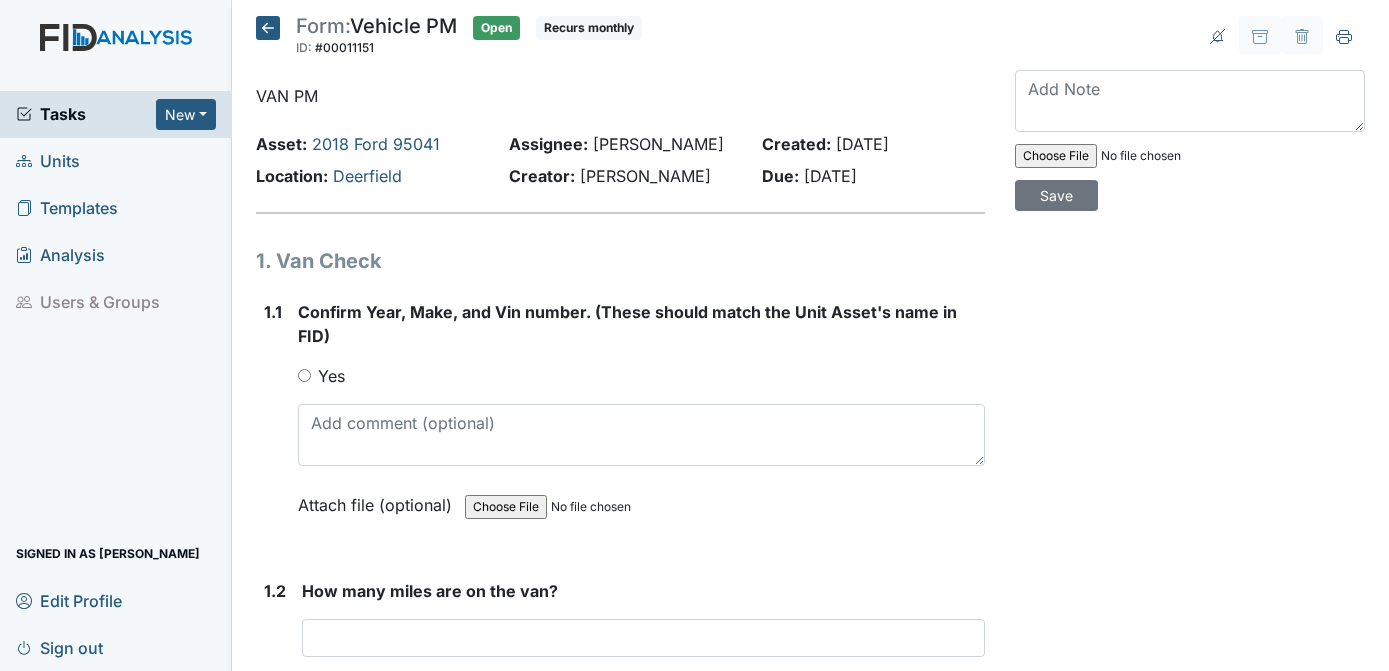 scroll, scrollTop: 0, scrollLeft: 0, axis: both 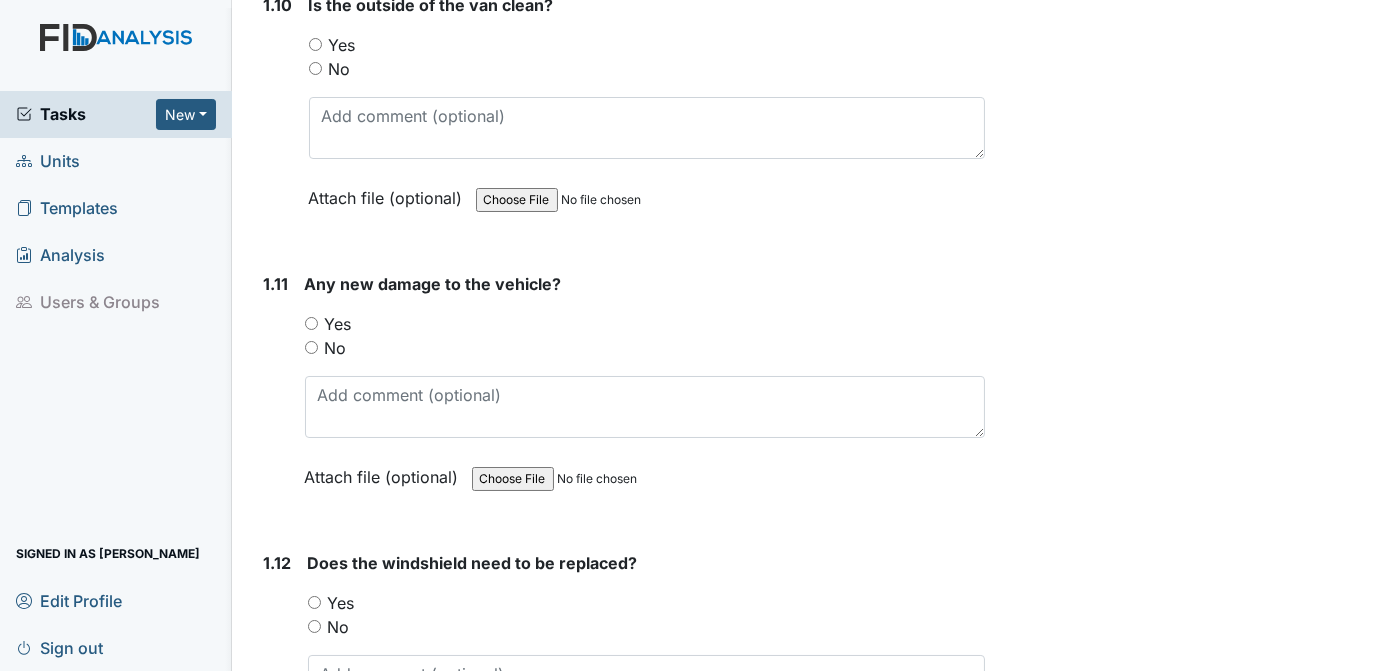 drag, startPoint x: 1381, startPoint y: 494, endPoint x: 1300, endPoint y: 618, distance: 148.11145 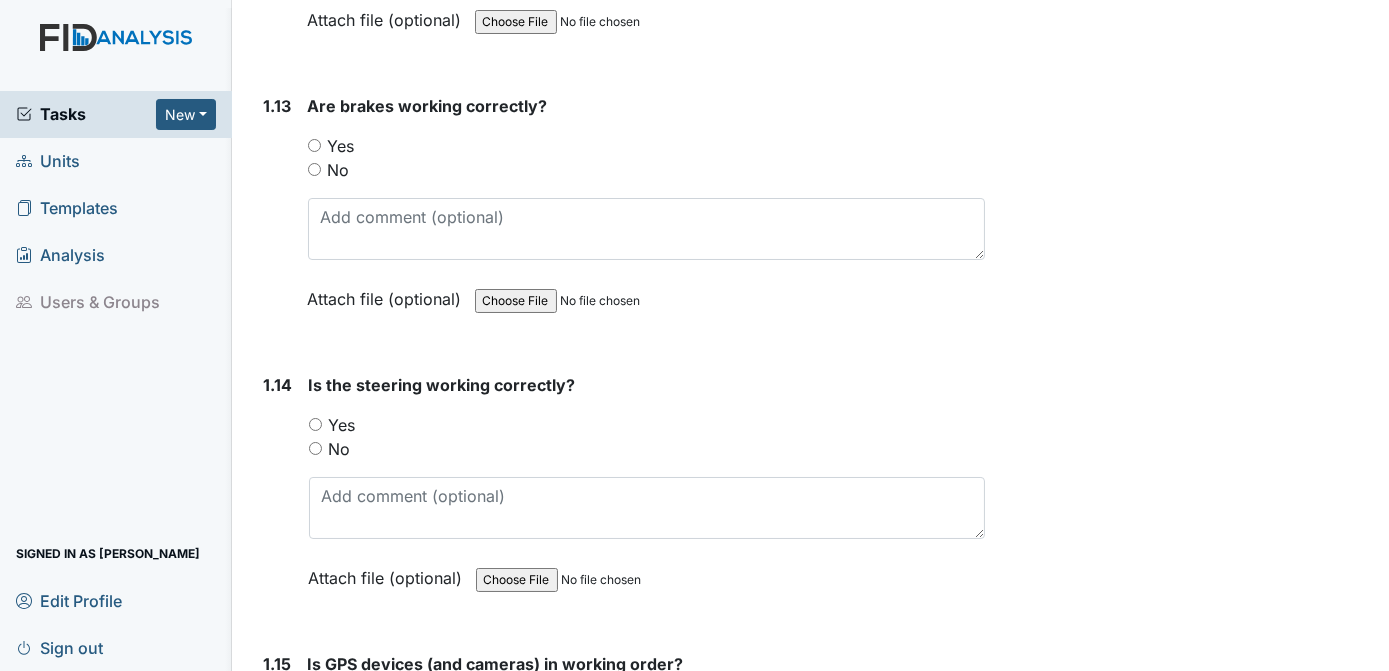 scroll, scrollTop: 3596, scrollLeft: 0, axis: vertical 